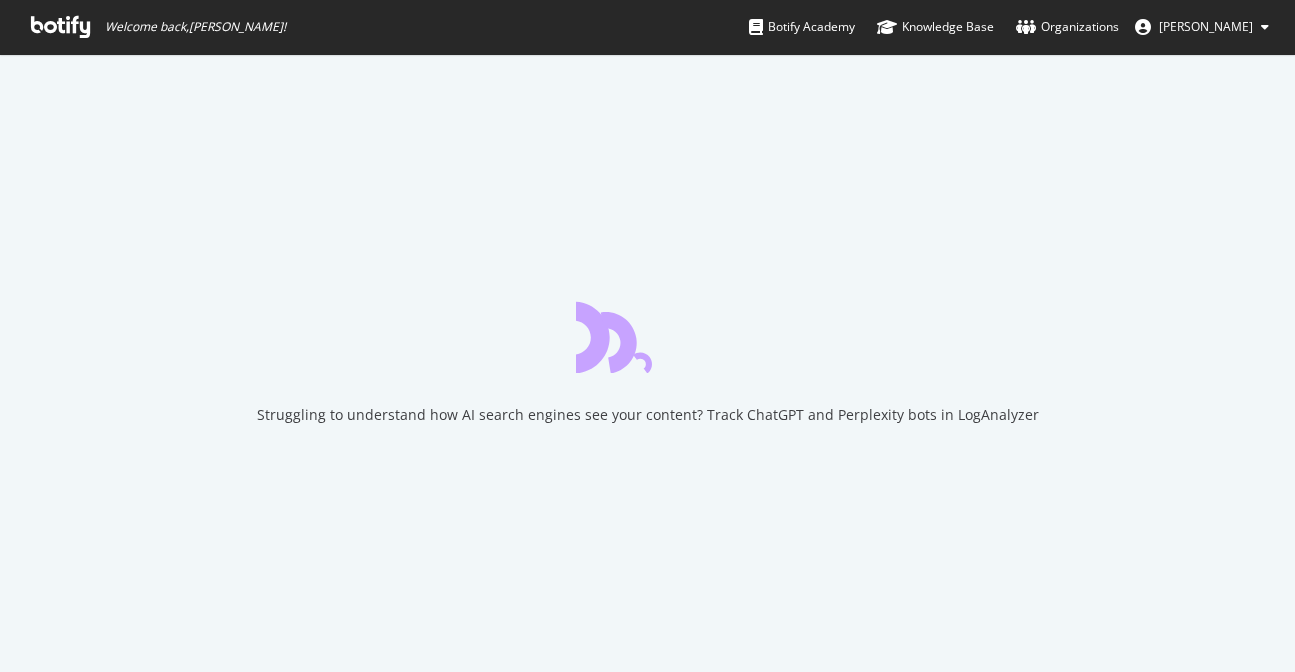 scroll, scrollTop: 0, scrollLeft: 0, axis: both 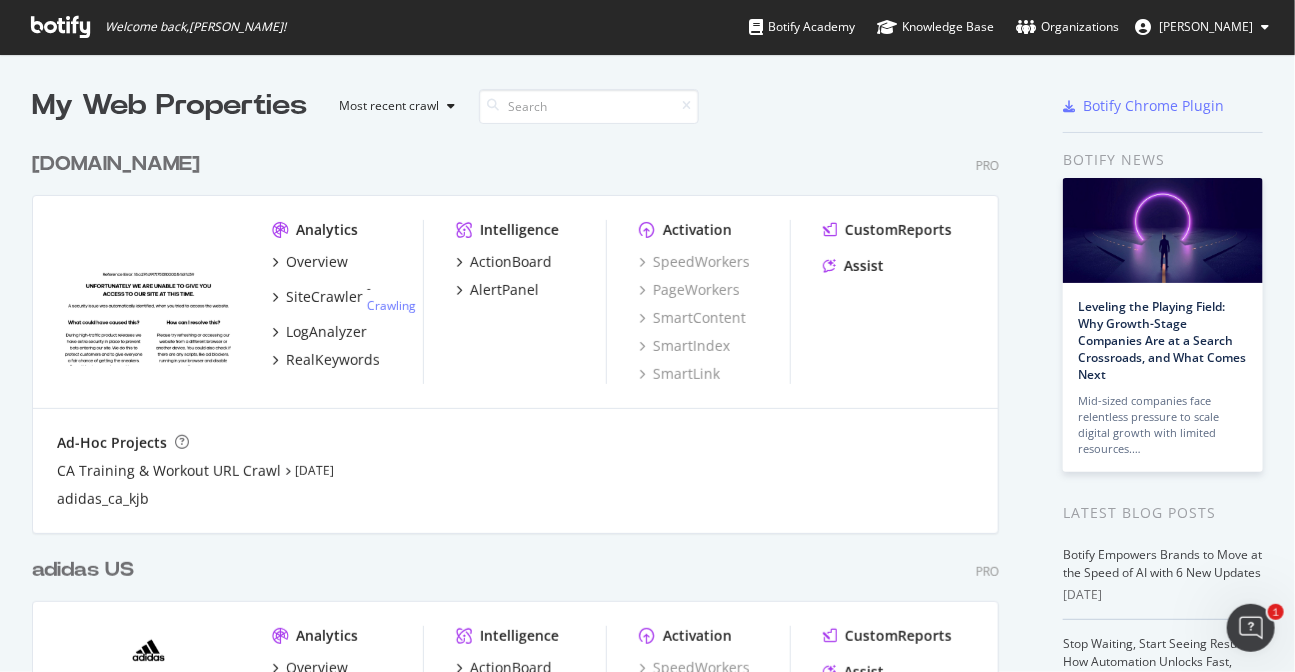 click on "Organizations" at bounding box center [1067, 27] 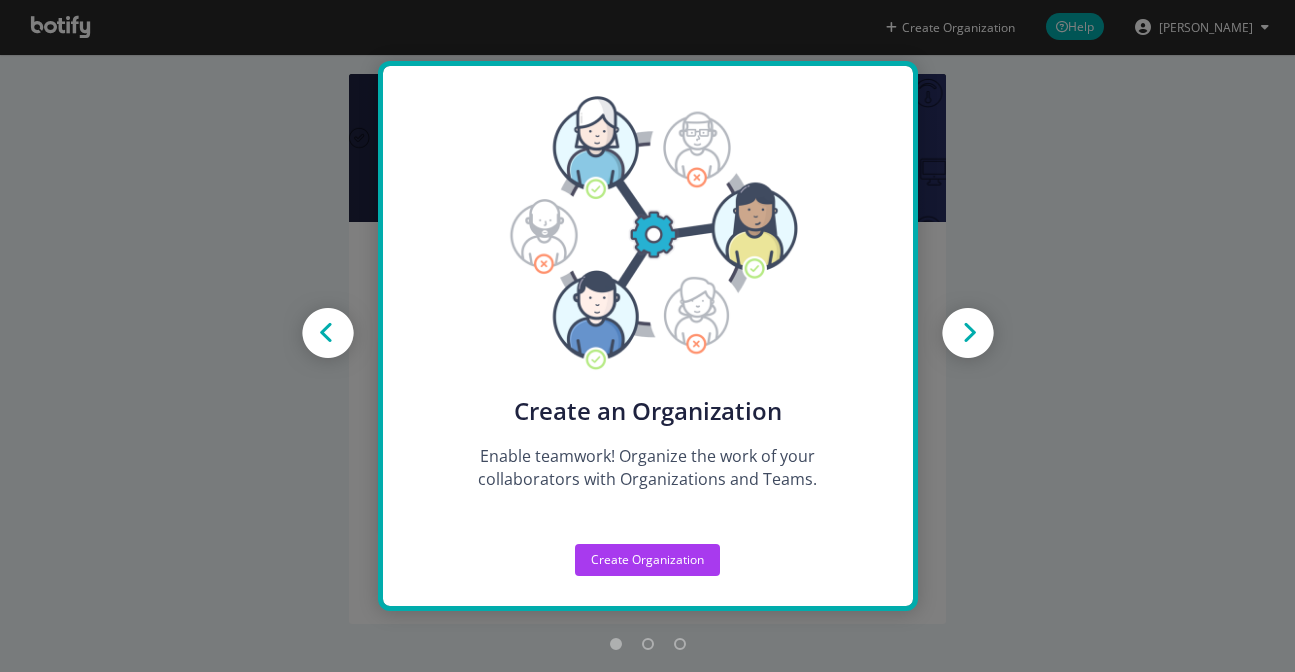 scroll, scrollTop: 0, scrollLeft: 0, axis: both 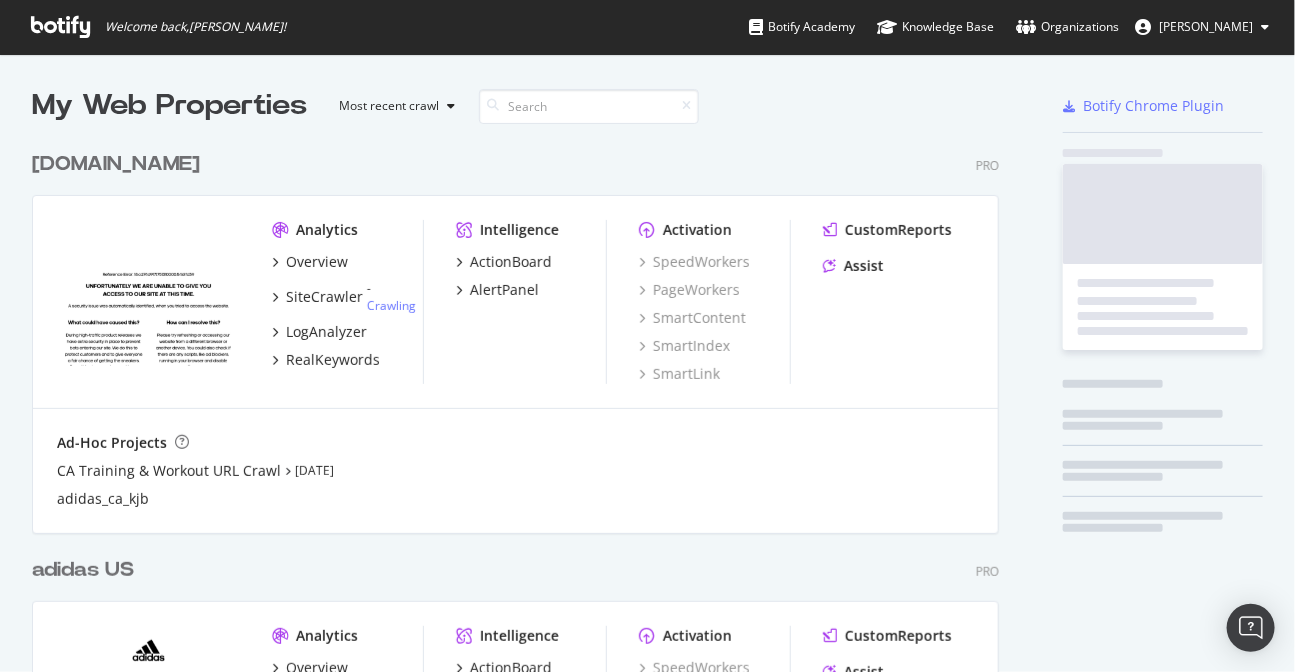 click on "[PERSON_NAME]" at bounding box center (1202, 27) 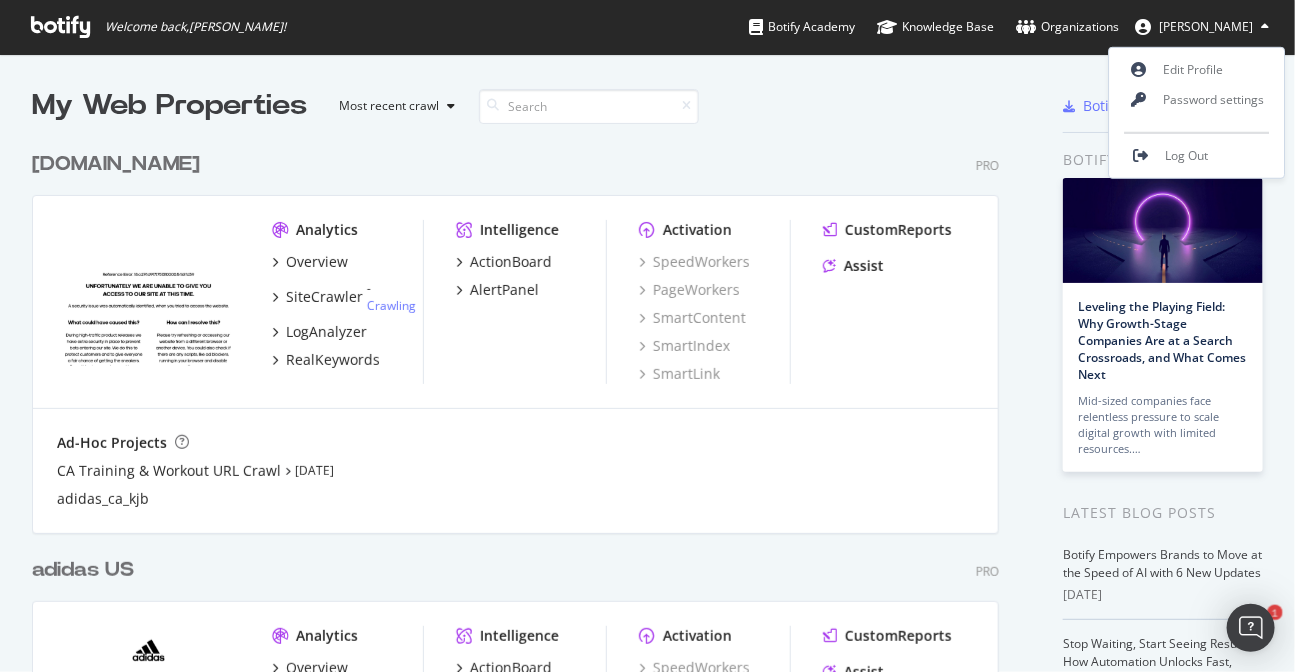 scroll, scrollTop: 0, scrollLeft: 0, axis: both 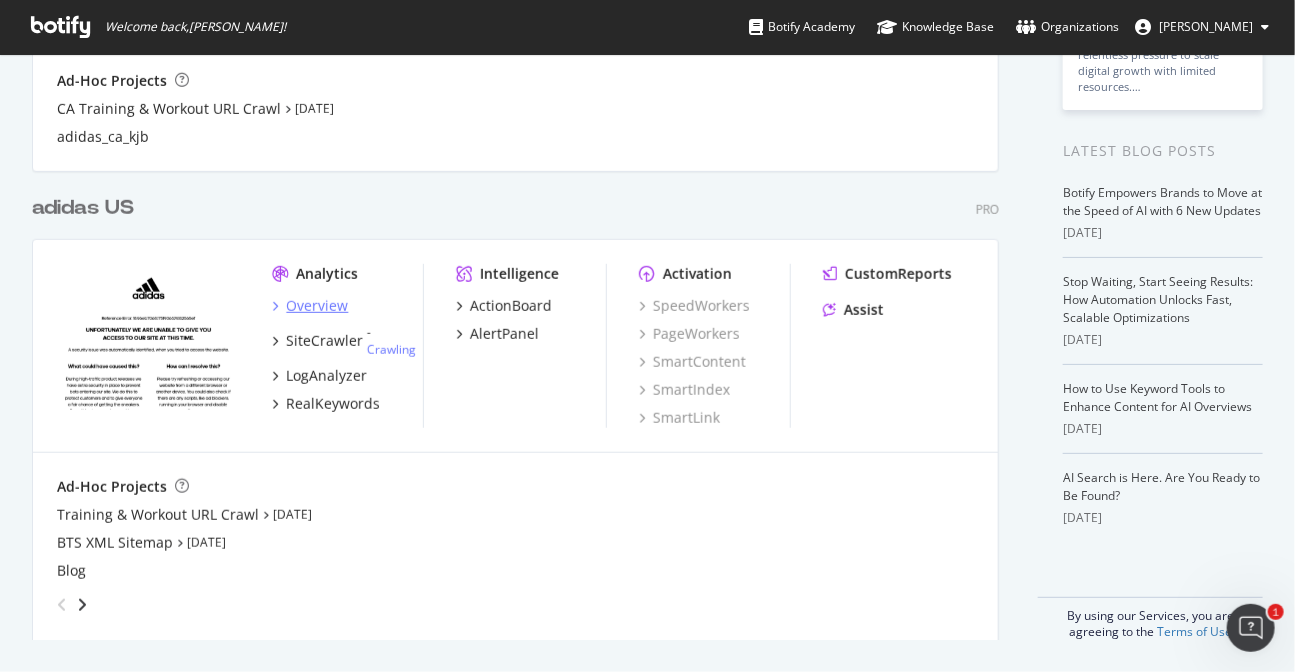 click on "Overview" at bounding box center (317, 306) 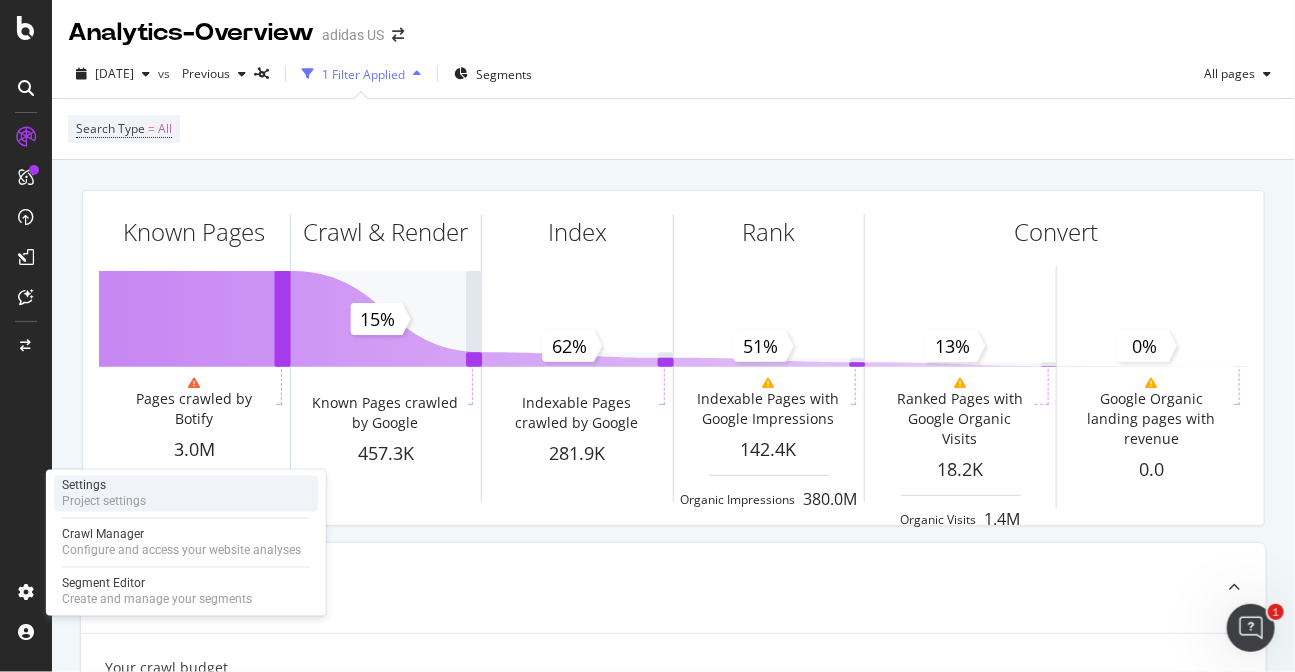 click on "Project settings" at bounding box center [104, 502] 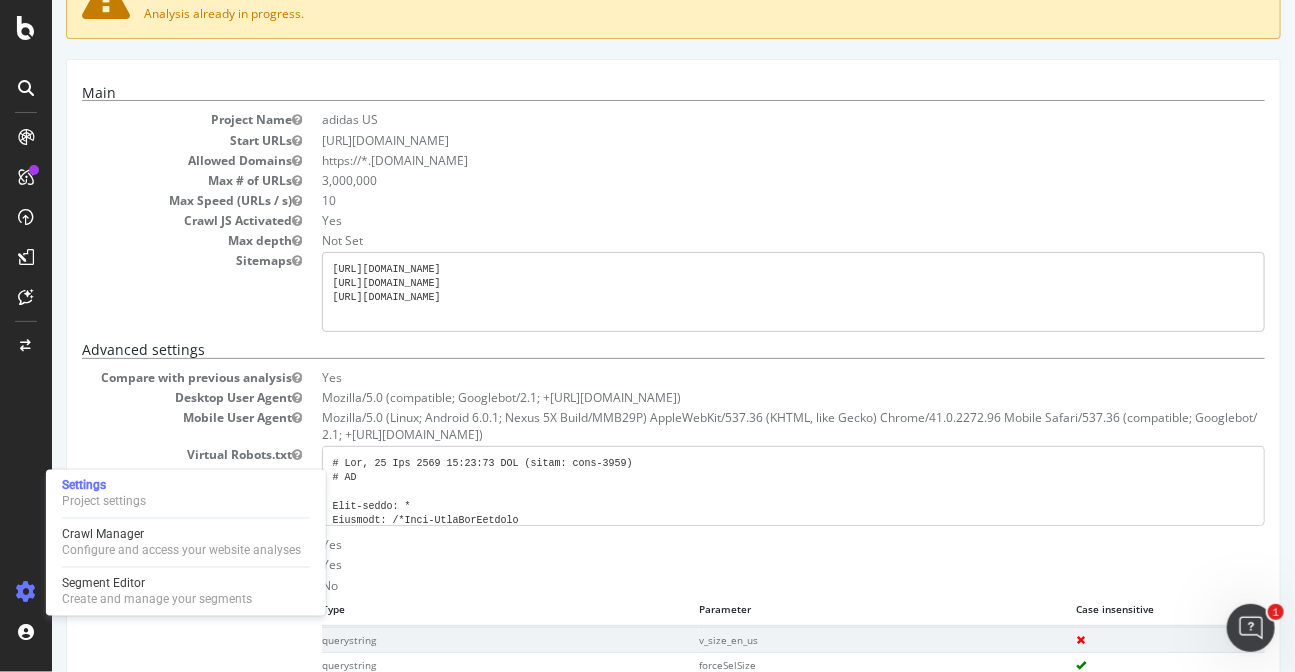 scroll, scrollTop: 100, scrollLeft: 0, axis: vertical 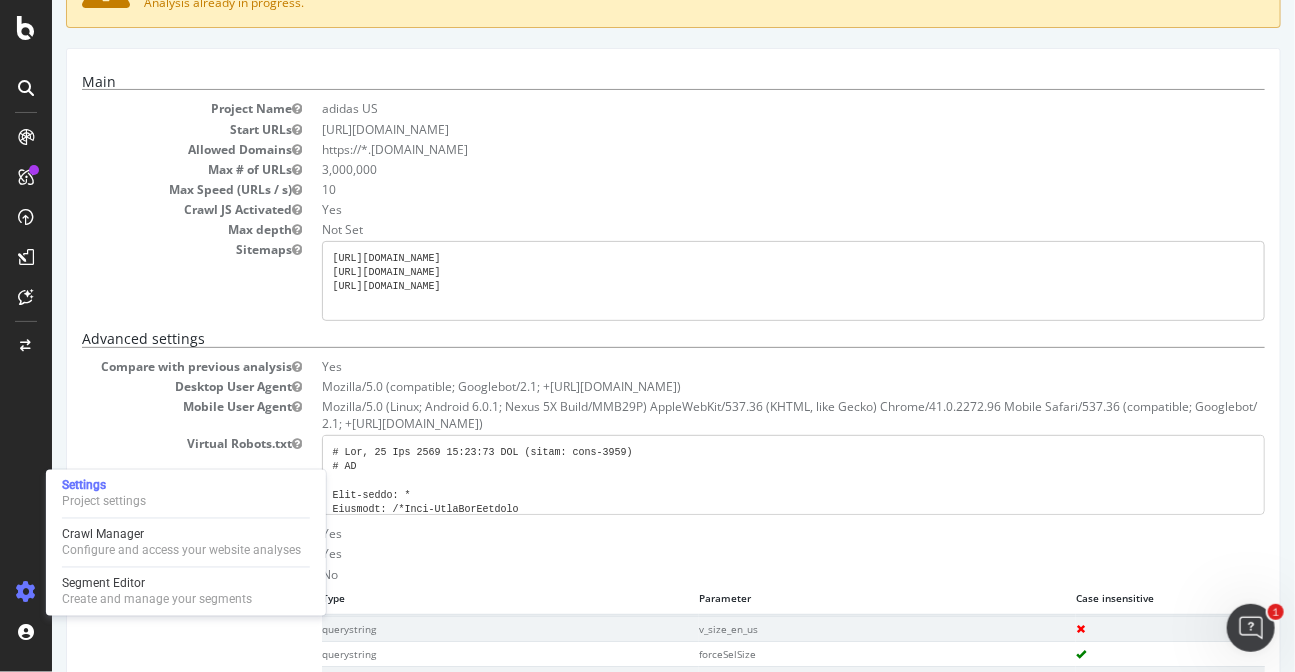 click on "Main Project Name
adidas US Start URLs
[URL][DOMAIN_NAME]
Allowed Domains
https://*.[DOMAIN_NAME] Max # of URLs
3,000,000 Max Speed (URLs / s)
10
Crawl JS Activated
Yes Max depth
Not Set
Sitemaps
[URL][DOMAIN_NAME]
[URL][DOMAIN_NAME]
[URL][DOMAIN_NAME] Advanced settings Compare with previous analysis
Yes Desktop User Agent
Mozilla/5.0 (compatible; Googlebot/2.1; +[URL][DOMAIN_NAME]) Mobile User Agent
Mozilla/5.0 (Linux; Android 6.0.1; Nexus 5X Build/MMB29P) AppleWebKit/537.36 (KHTML, like Gecko) Chrome/41.0.2272.96 Mobile Safari/537.36 (compatible; Googlebot/2.1; +[URL][DOMAIN_NAME]) Virtual Robots.txt
Respect no-follow rules
Yes Yes No 0" at bounding box center [672, 597] 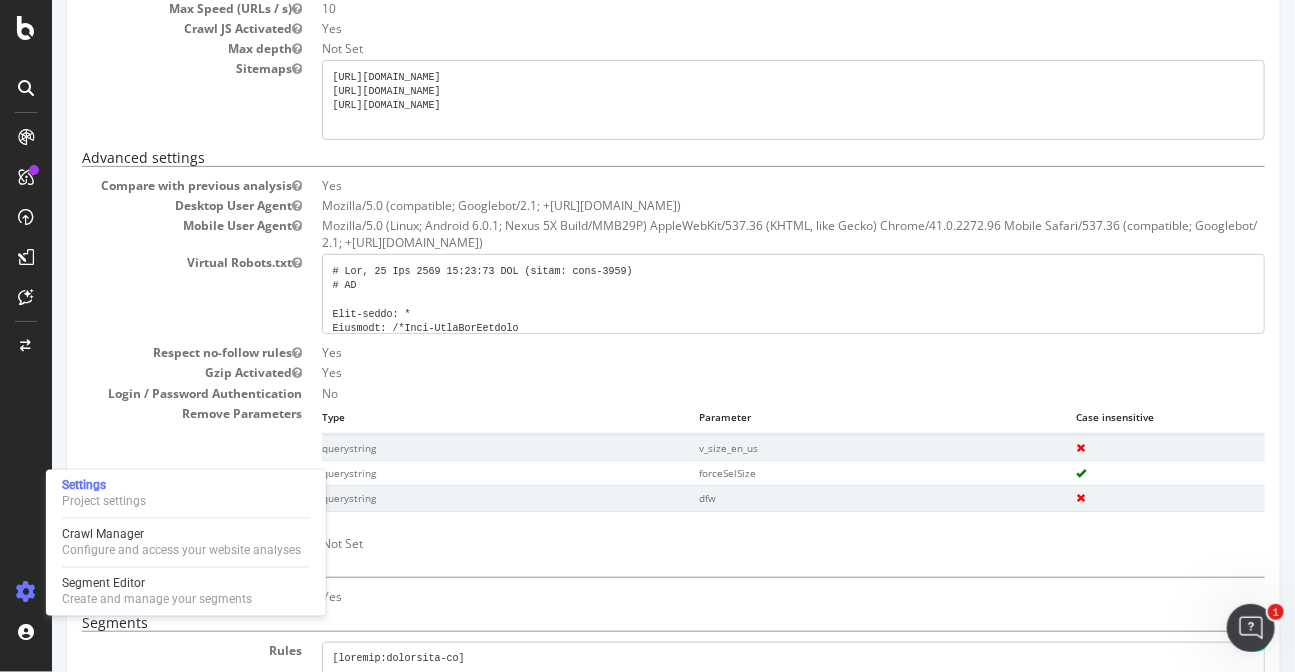 scroll, scrollTop: 0, scrollLeft: 0, axis: both 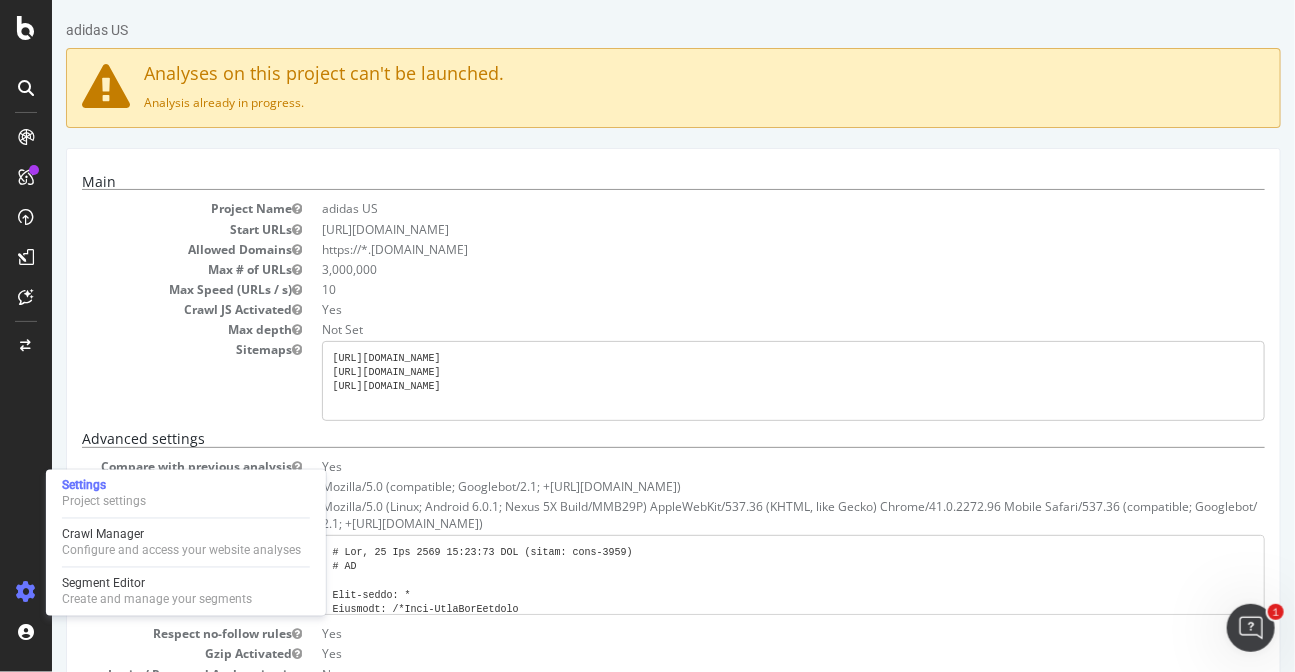 click on "Crawl JS Activated" at bounding box center [191, 309] 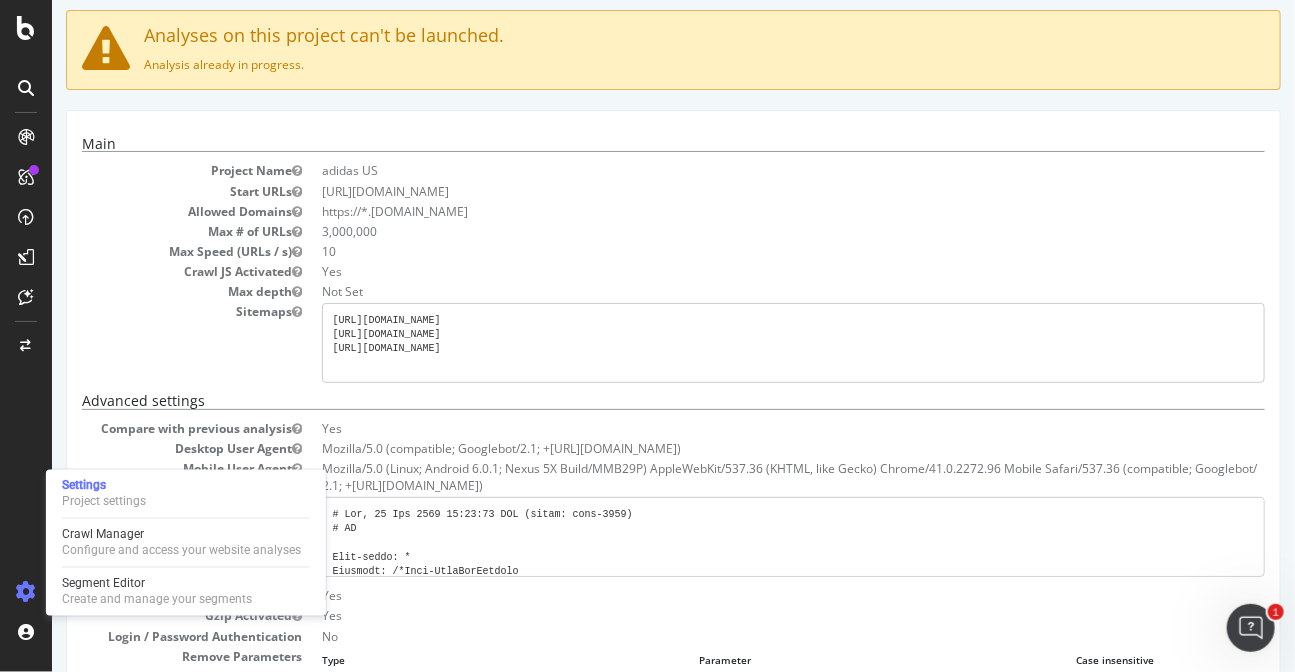 scroll, scrollTop: 34, scrollLeft: 0, axis: vertical 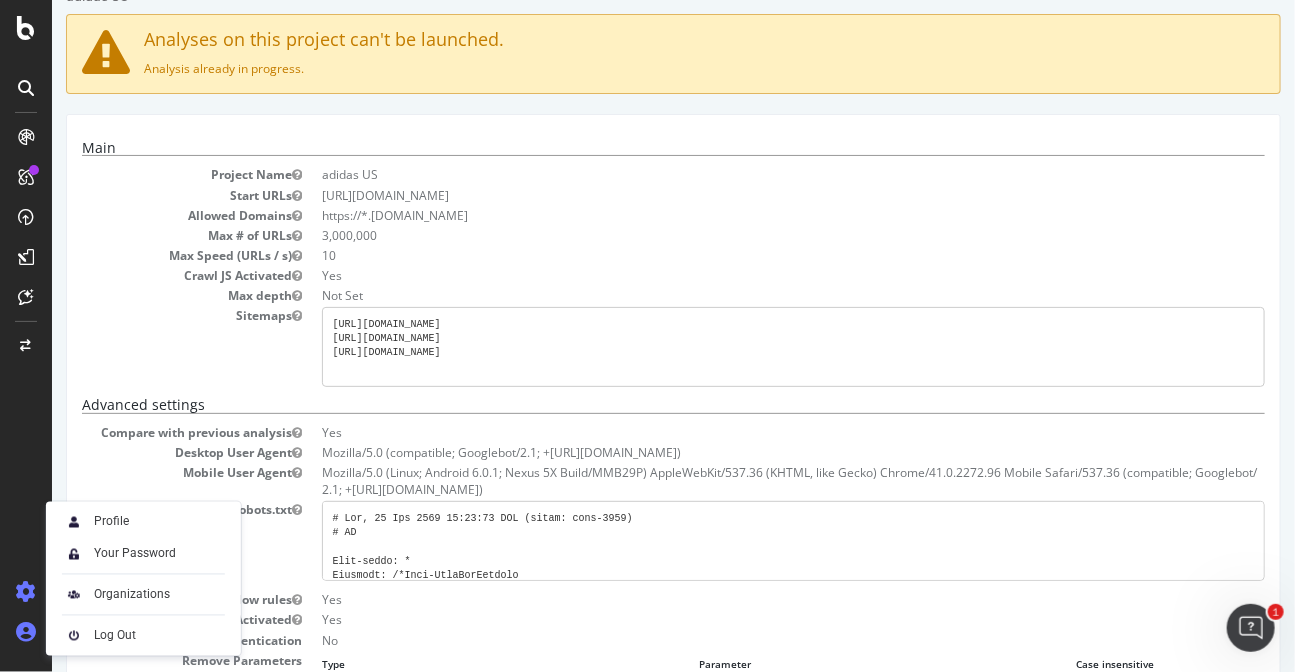 click at bounding box center (26, 632) 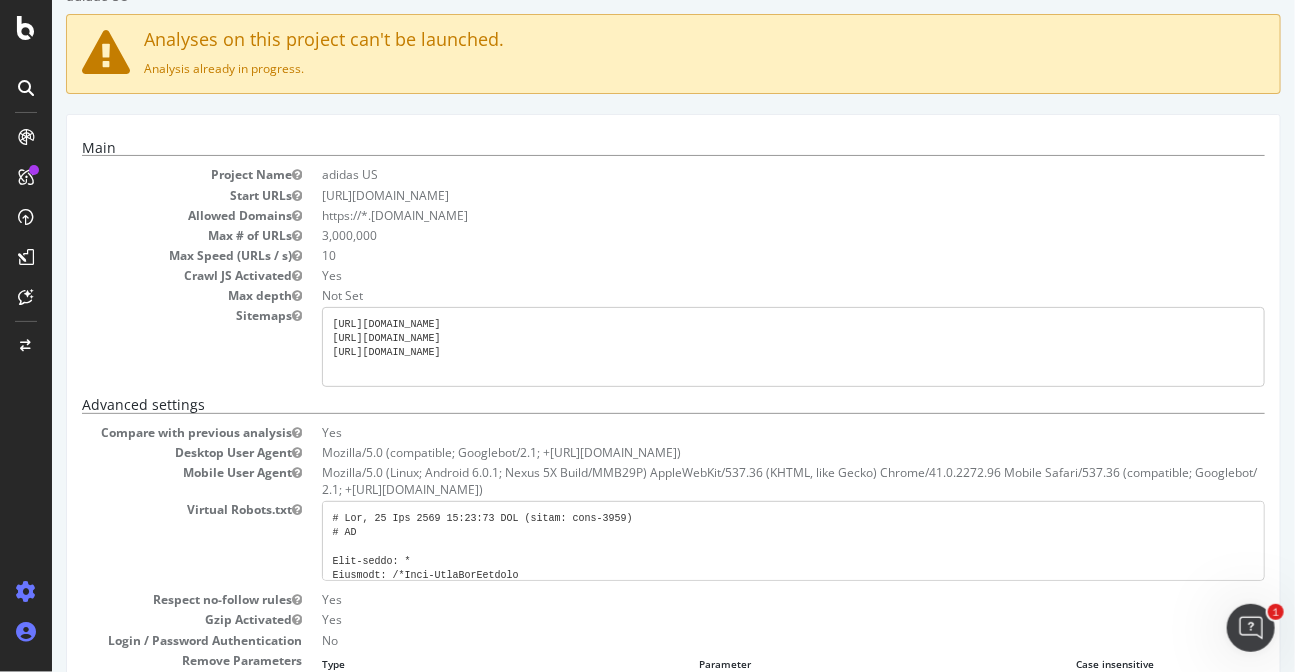 click at bounding box center [26, 632] 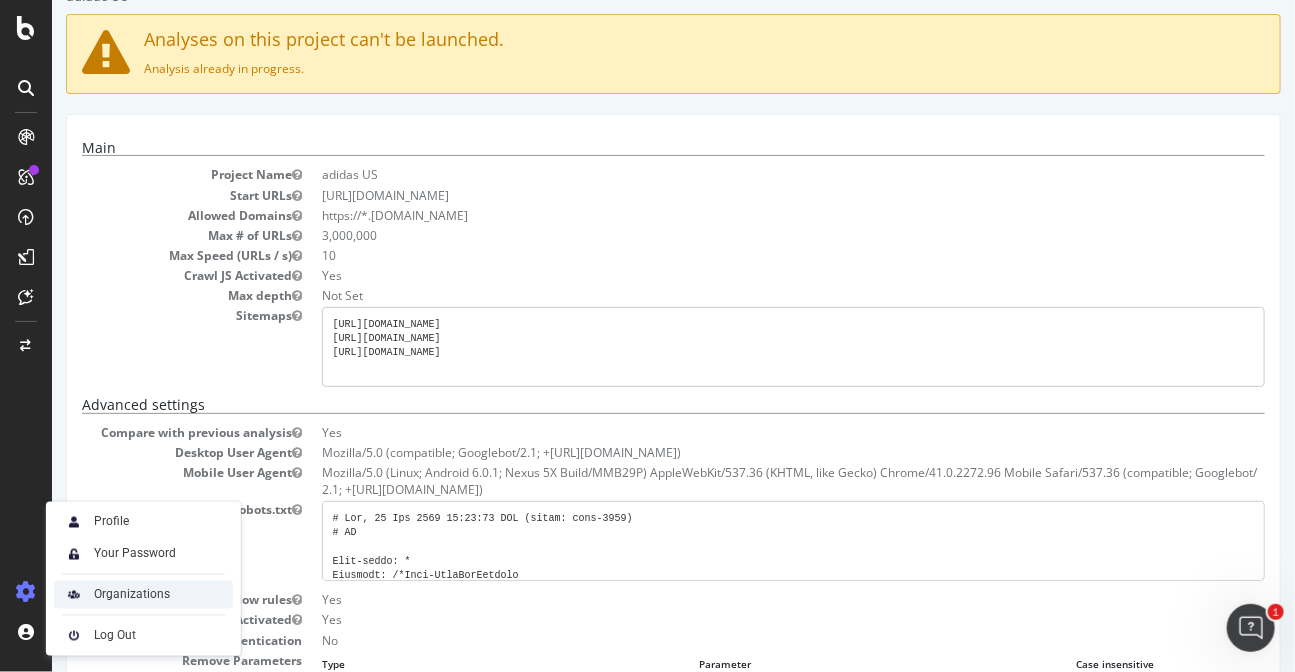 click on "Organizations" at bounding box center [132, 595] 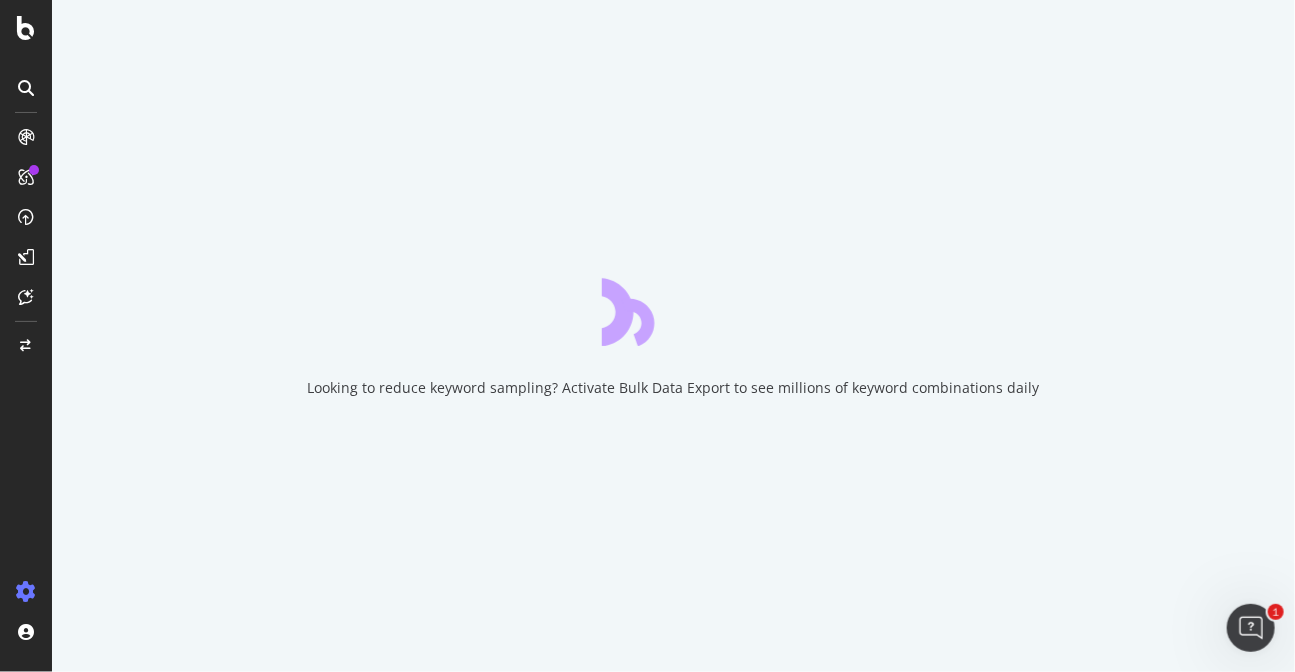 scroll, scrollTop: 0, scrollLeft: 0, axis: both 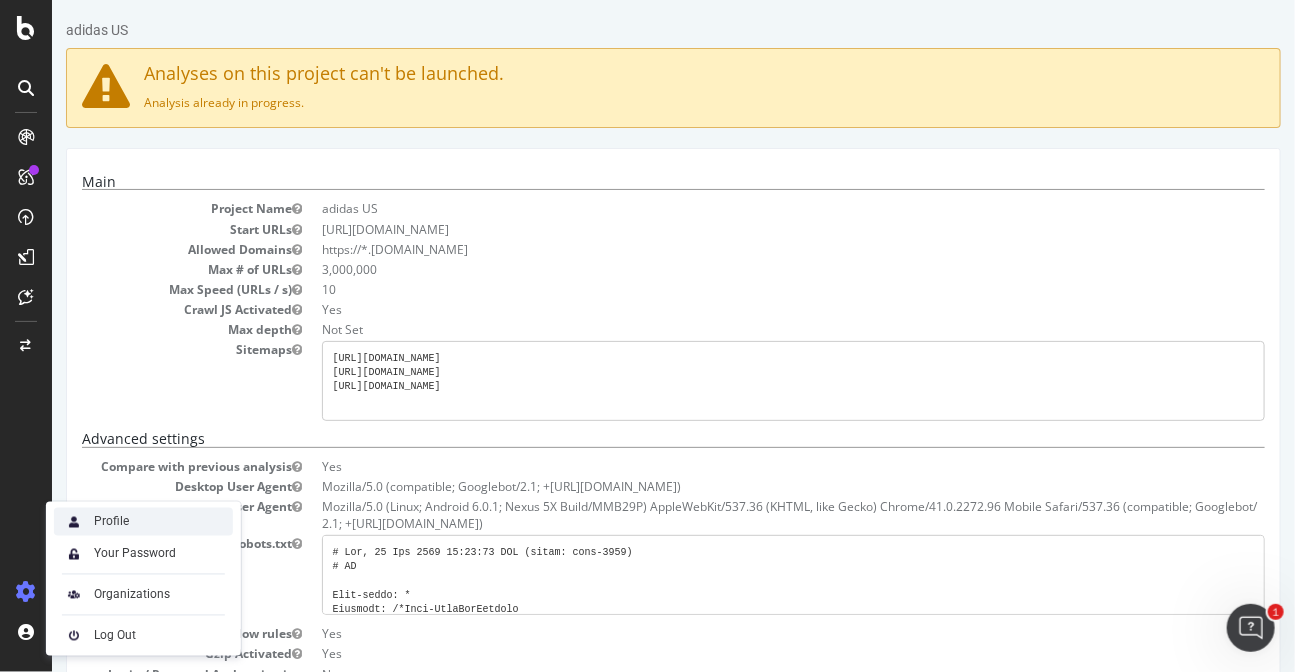 click on "Profile" at bounding box center (111, 522) 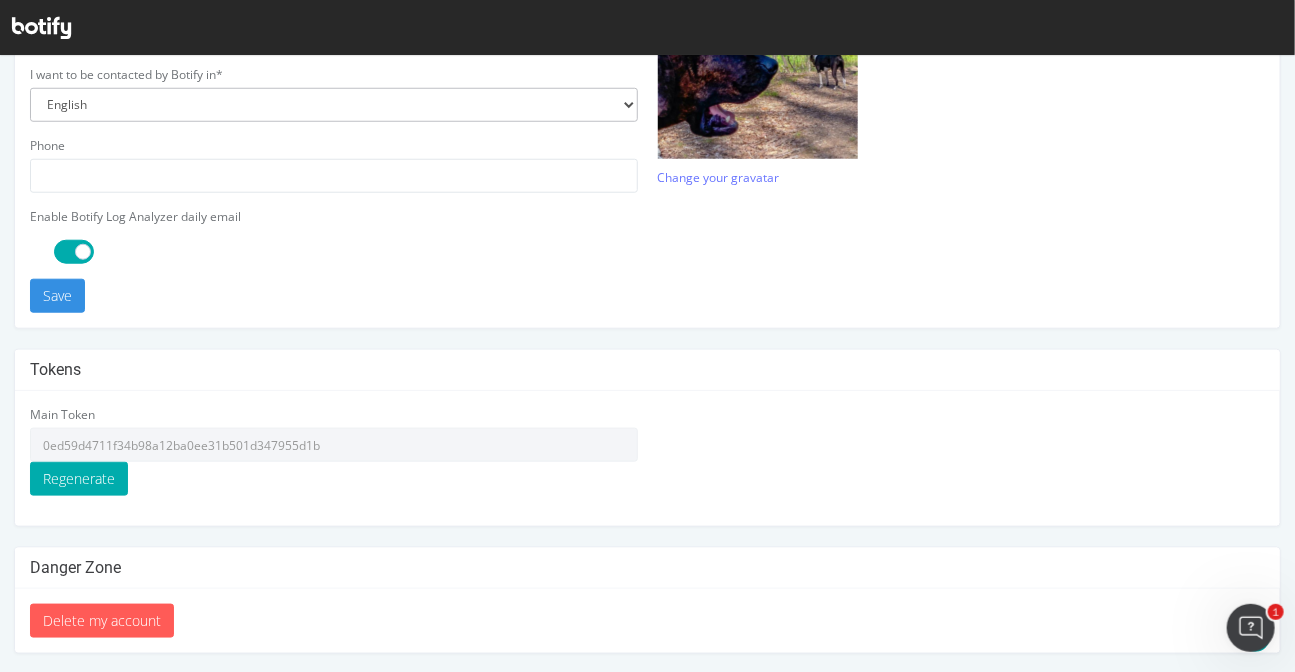 scroll, scrollTop: 0, scrollLeft: 0, axis: both 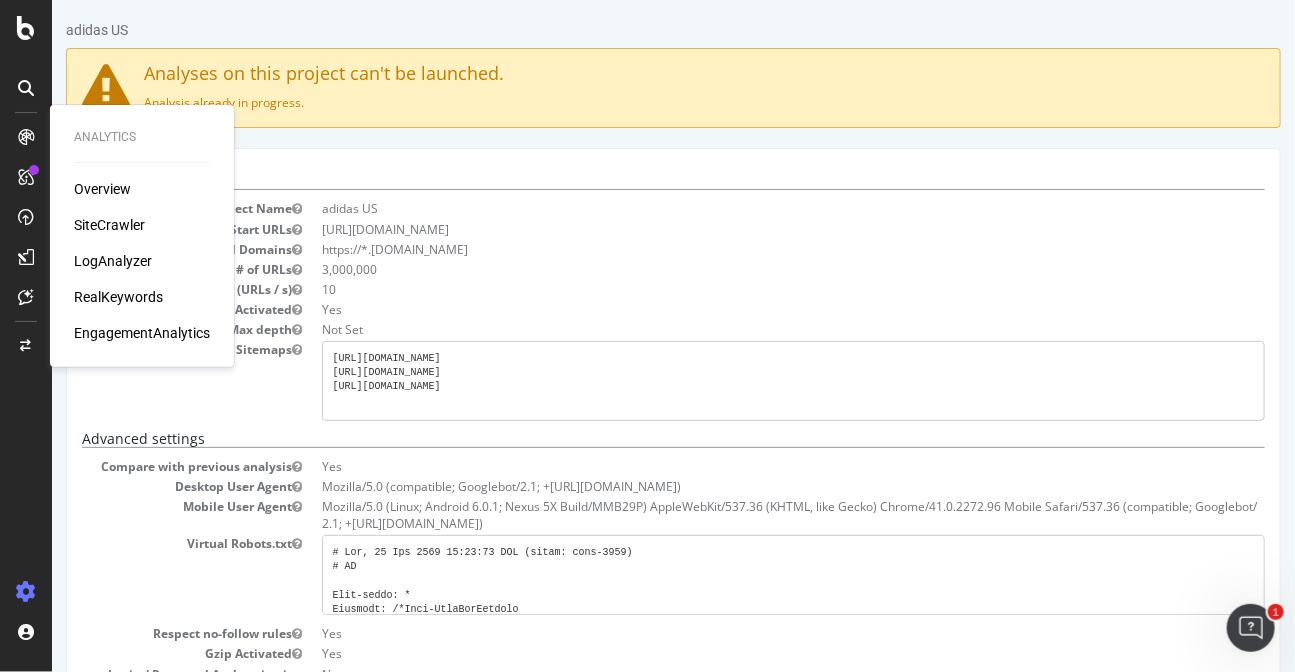 click on "Overview" at bounding box center [102, 189] 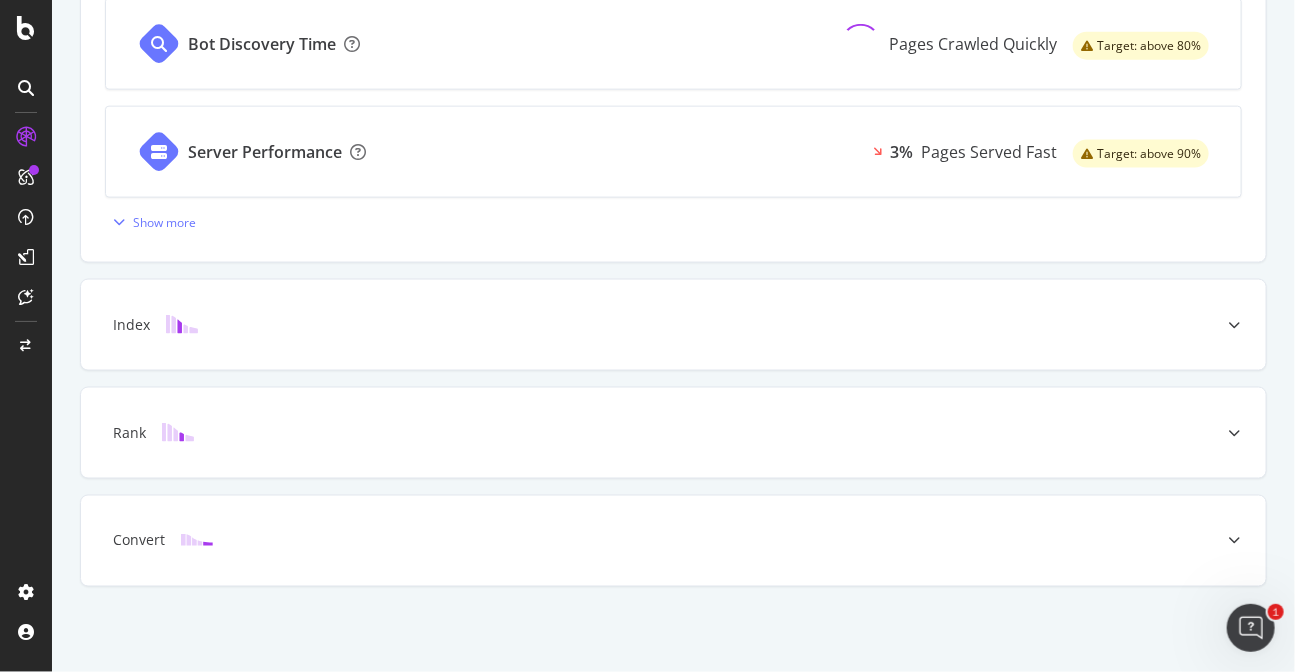 scroll, scrollTop: 0, scrollLeft: 0, axis: both 